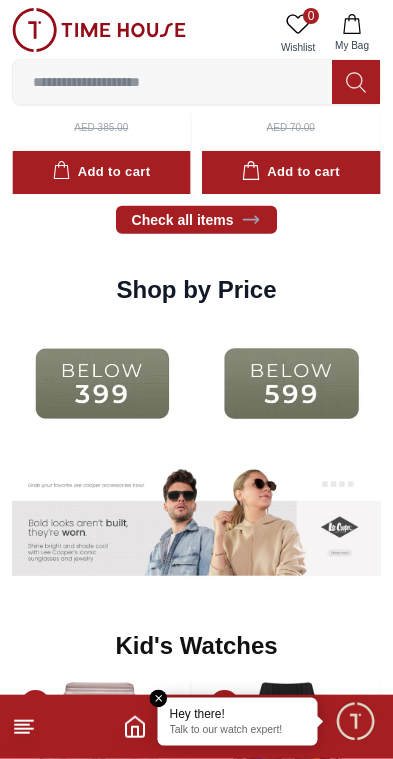 scroll, scrollTop: 2253, scrollLeft: 0, axis: vertical 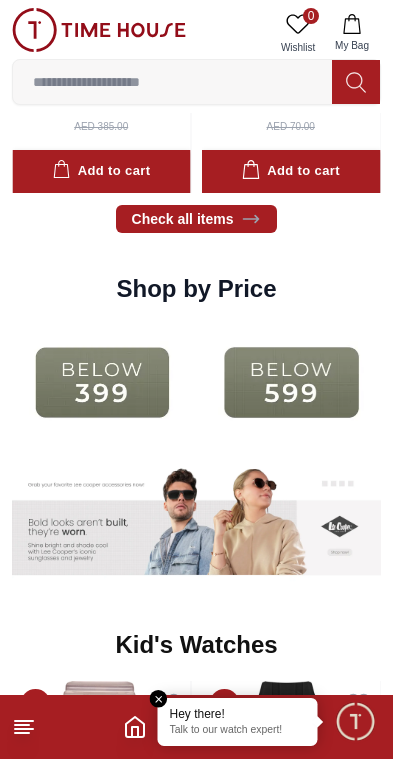 click at bounding box center [102, 382] 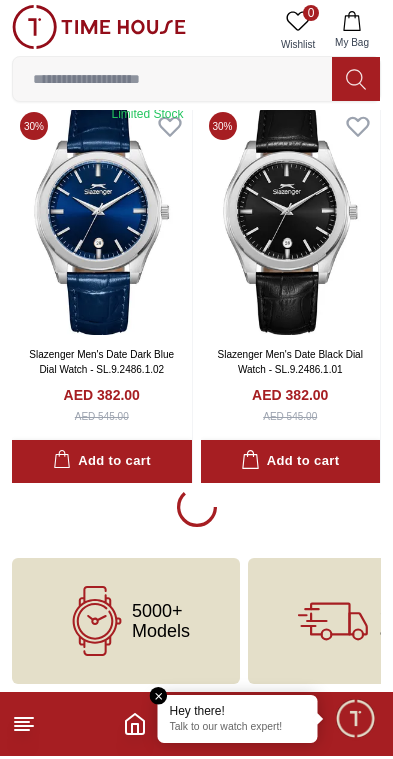 scroll, scrollTop: 3574, scrollLeft: 0, axis: vertical 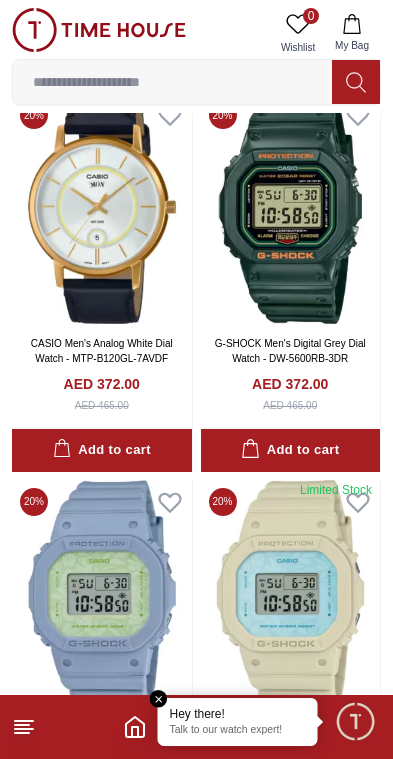 click 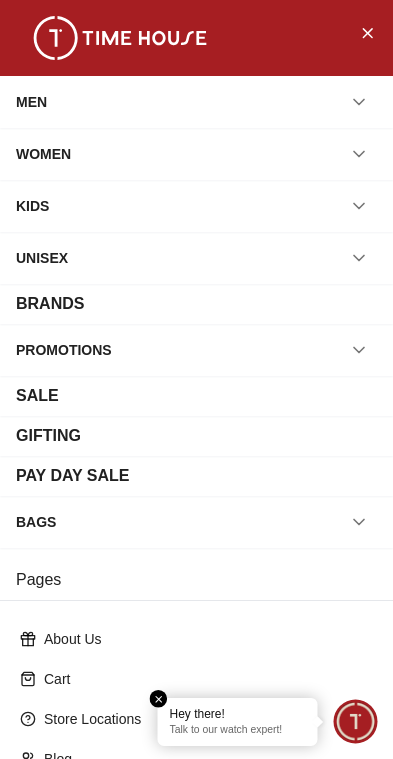 click on "BRANDS" at bounding box center [50, 304] 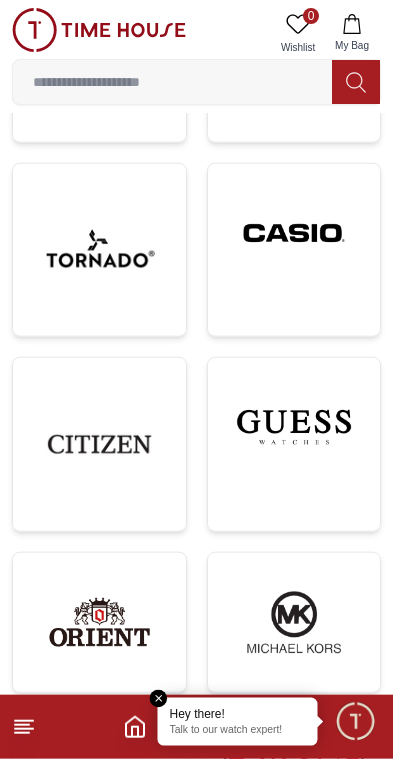 scroll, scrollTop: 909, scrollLeft: 0, axis: vertical 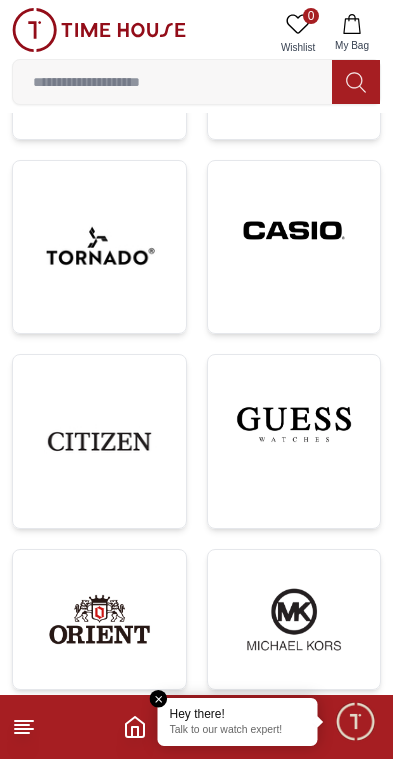 click at bounding box center [294, 424] 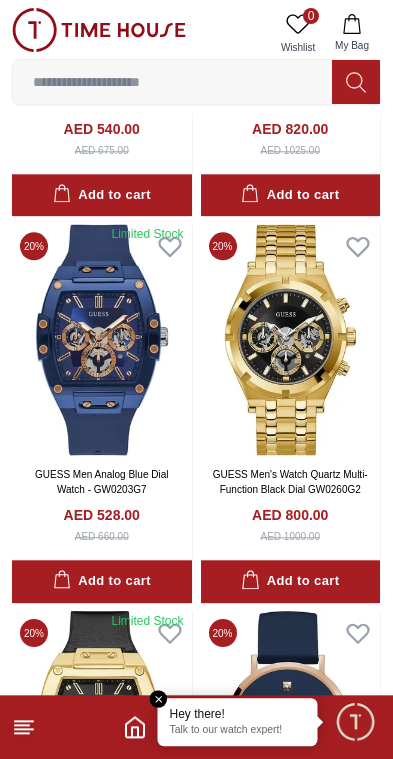 scroll, scrollTop: 2020, scrollLeft: 0, axis: vertical 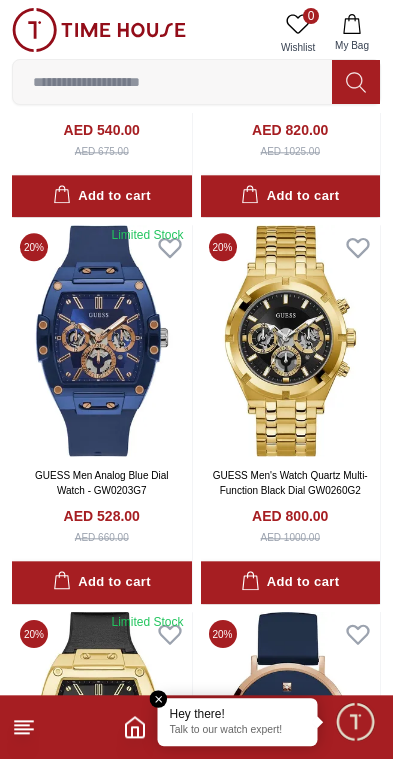 click at bounding box center [196, 727] 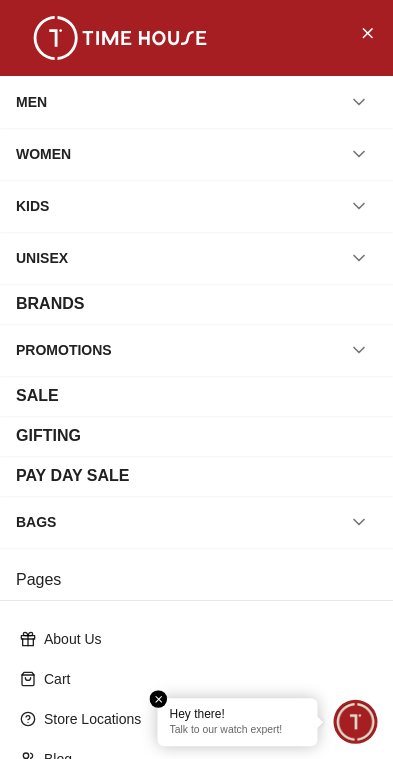 scroll, scrollTop: 2020, scrollLeft: 0, axis: vertical 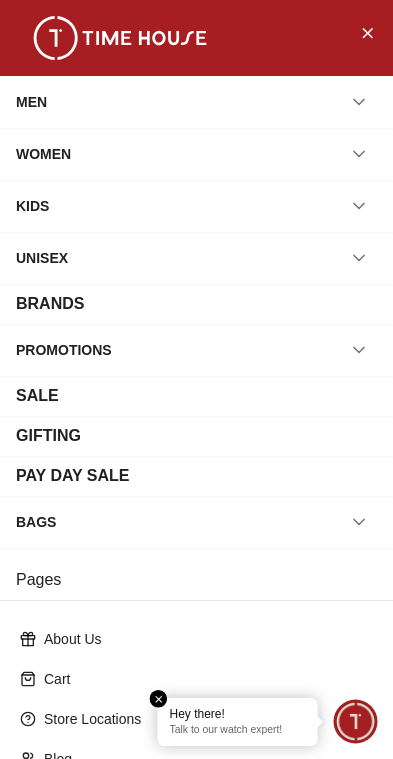 click on "BRANDS" at bounding box center (50, 304) 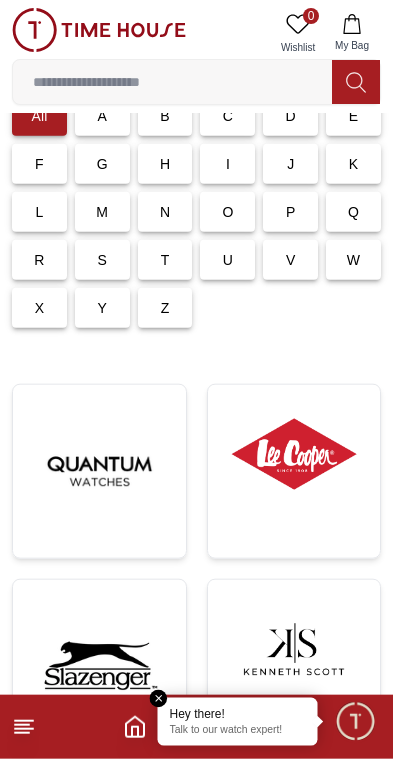 scroll, scrollTop: 102, scrollLeft: 0, axis: vertical 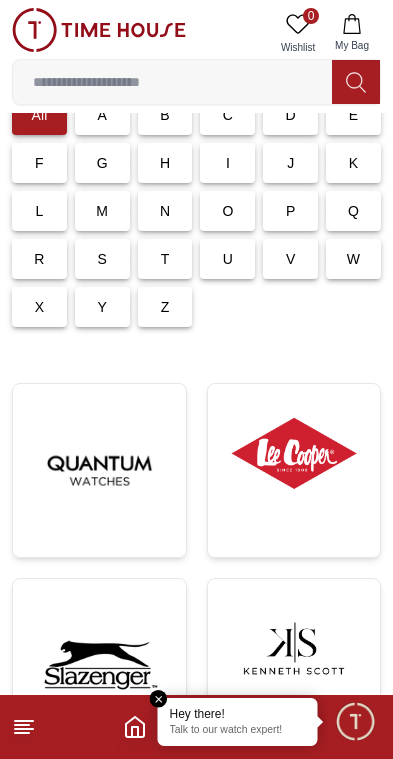 click at bounding box center (294, 453) 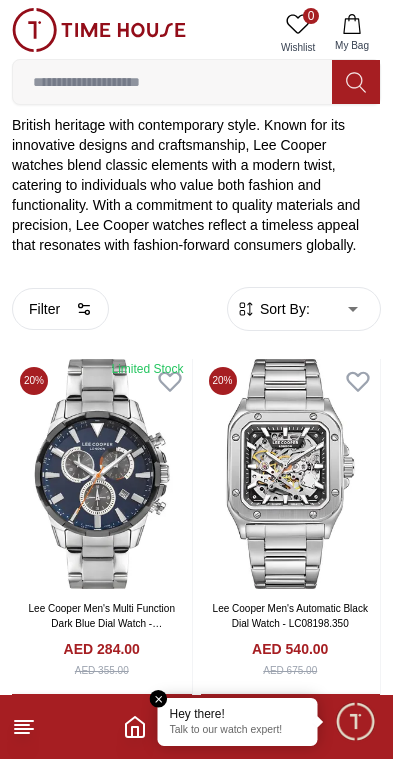 scroll, scrollTop: 366, scrollLeft: 0, axis: vertical 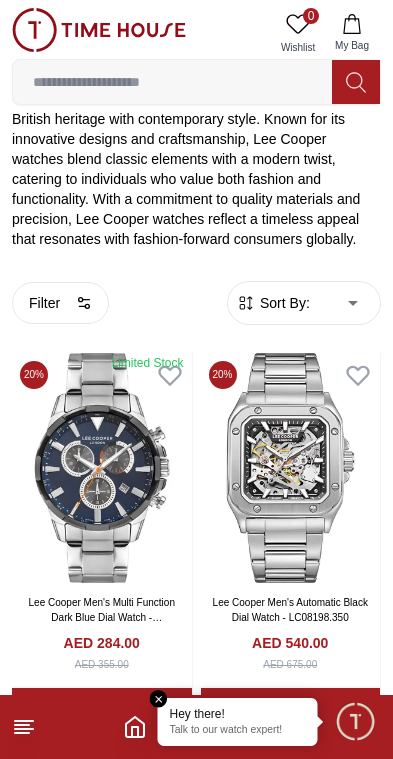 click at bounding box center (102, 468) 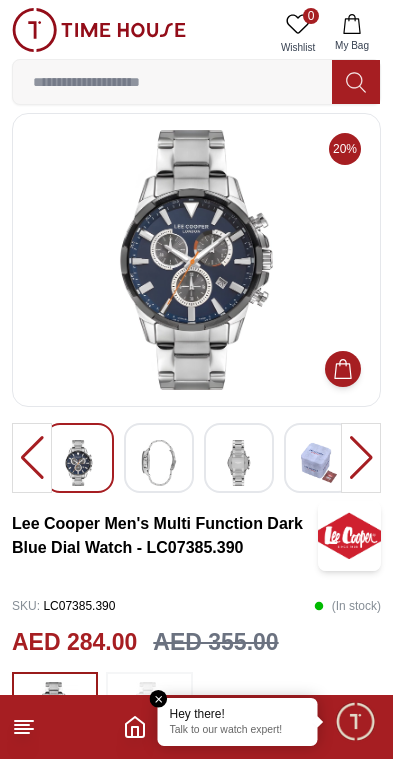 scroll, scrollTop: 17, scrollLeft: 0, axis: vertical 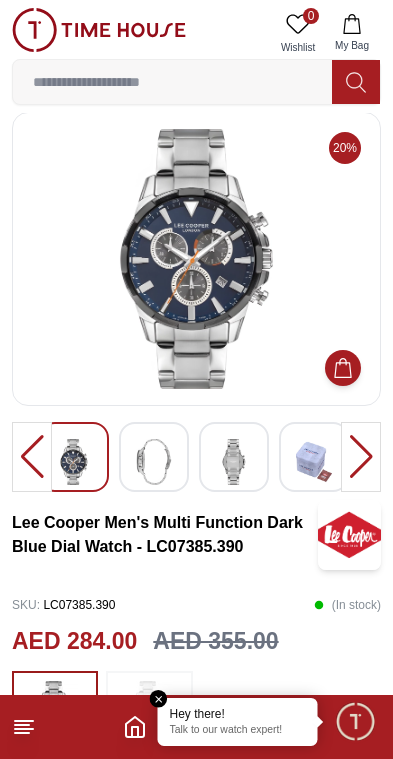 click at bounding box center [154, 462] 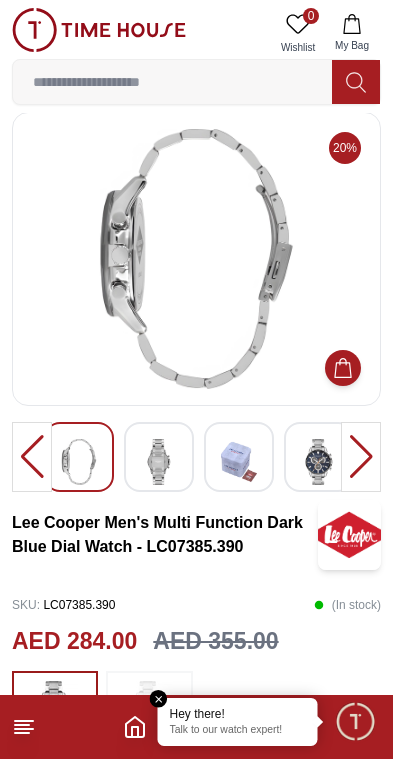 click at bounding box center (239, 462) 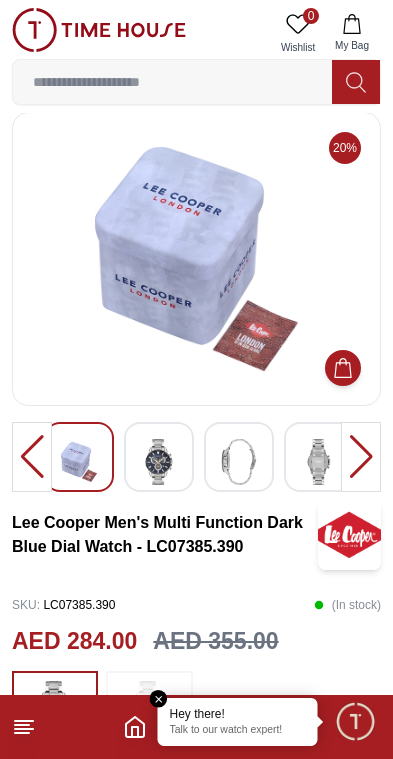 click at bounding box center [319, 462] 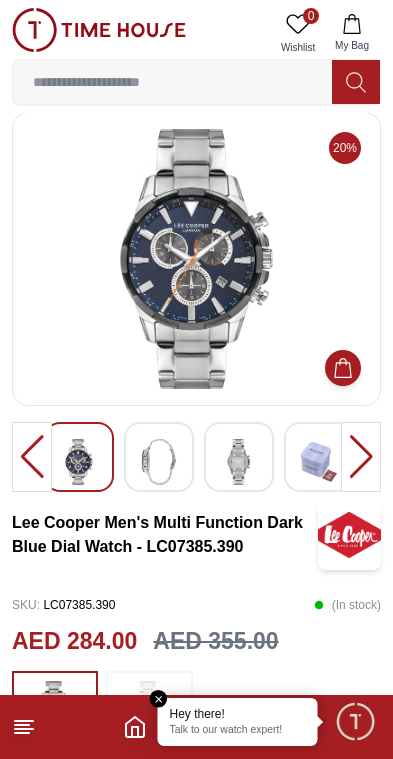 click at bounding box center (196, 259) 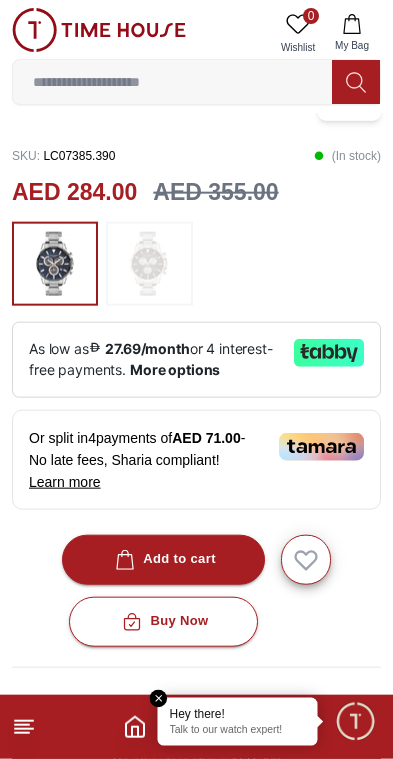 scroll, scrollTop: 468, scrollLeft: 0, axis: vertical 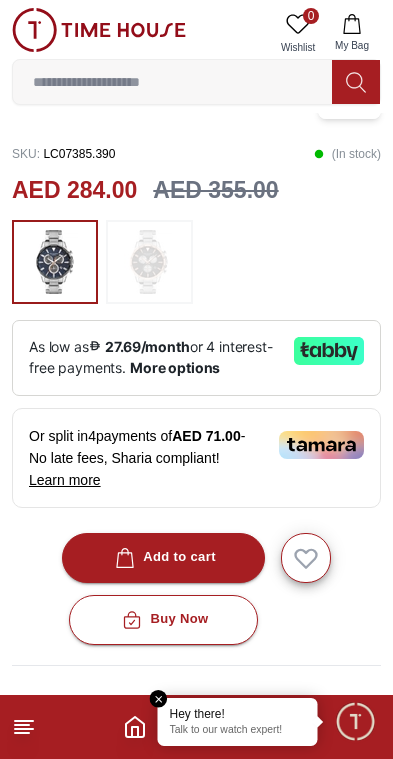 click on "Add to cart" at bounding box center (163, 558) 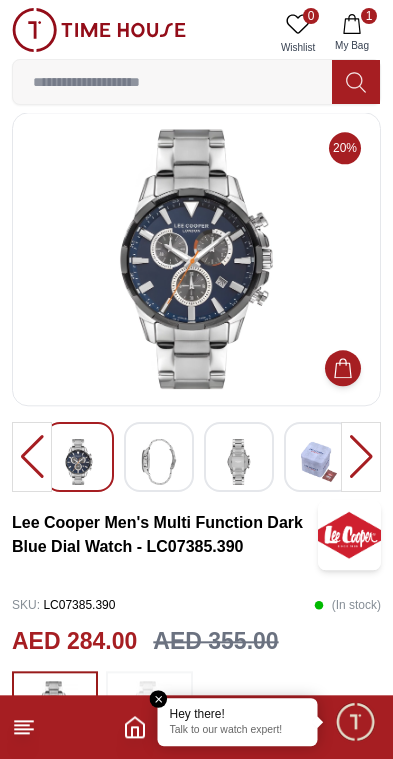 scroll, scrollTop: 0, scrollLeft: 0, axis: both 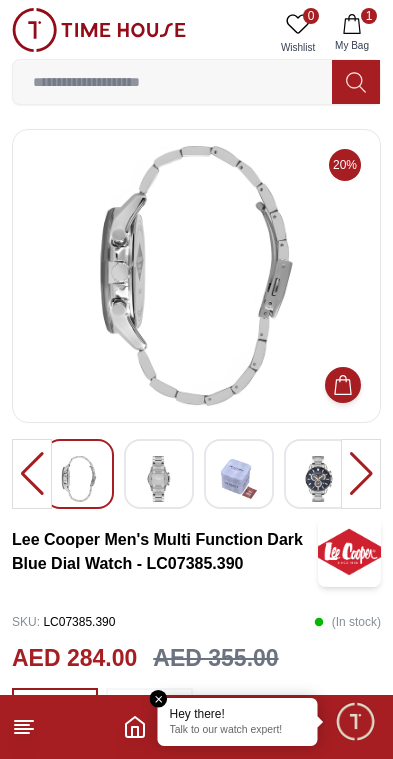 click at bounding box center [159, 699] 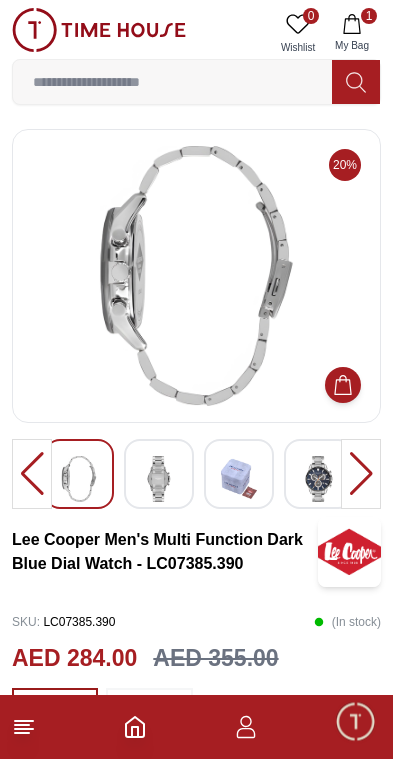 click at bounding box center [32, 474] 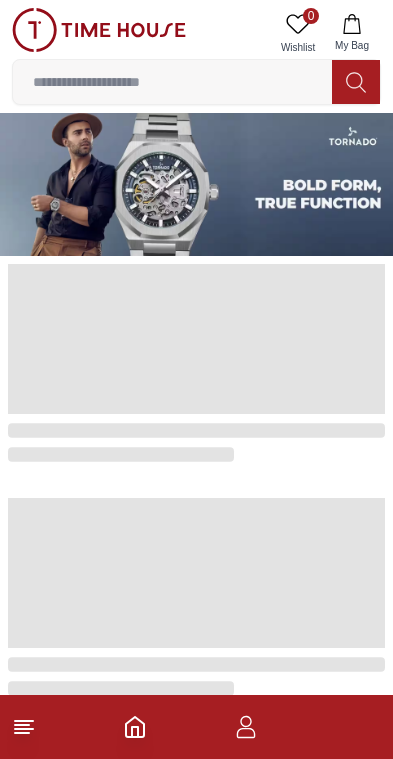 scroll, scrollTop: 0, scrollLeft: 0, axis: both 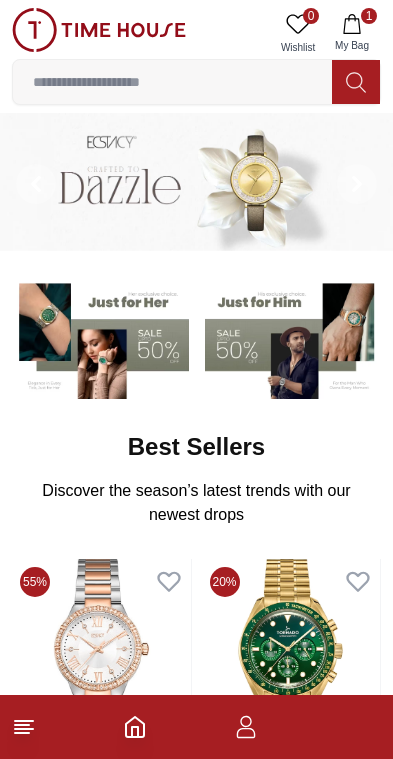 click 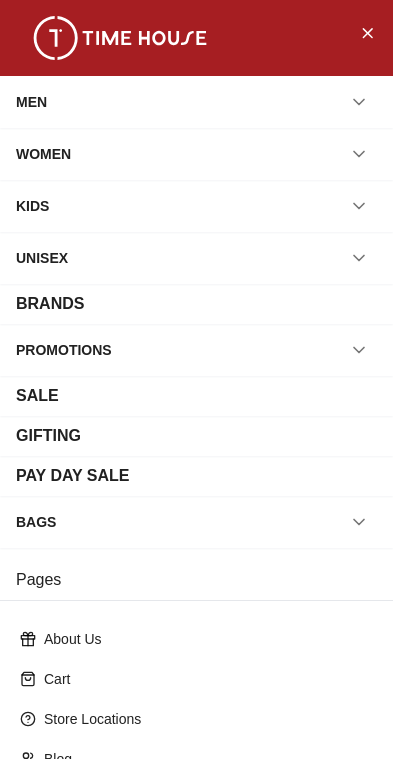 click on "BRANDS" at bounding box center [196, 304] 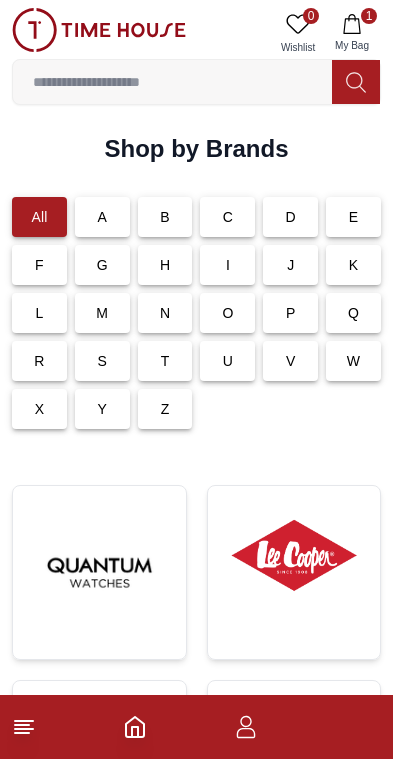 click at bounding box center [294, 555] 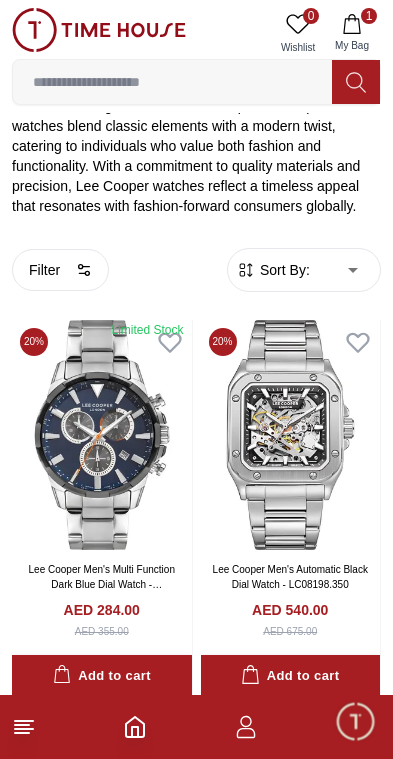 scroll, scrollTop: 398, scrollLeft: 0, axis: vertical 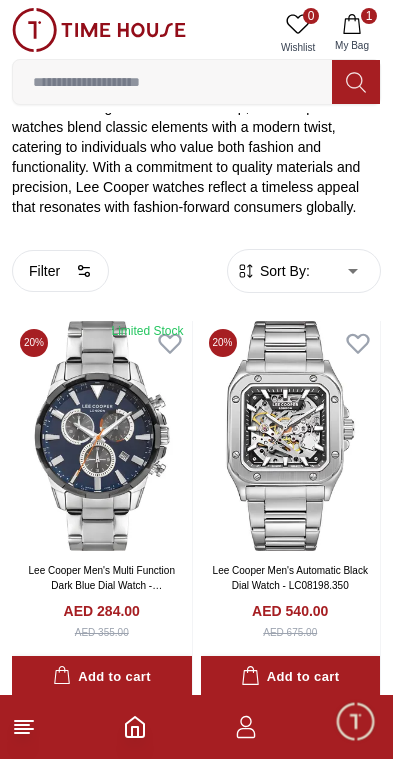 click 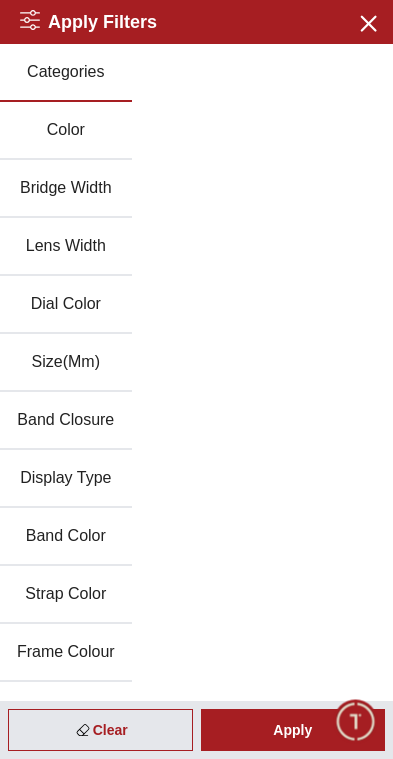 scroll, scrollTop: 0, scrollLeft: 0, axis: both 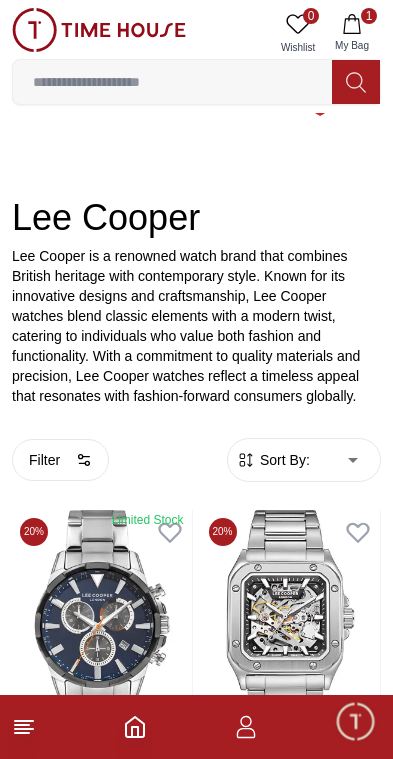 click on "100% Genuine products with International Warranty Shop From UAE | العربية |     Currency    | 0 Wishlist 1 My Bag Help Our Stores My Account 0 Wishlist 1 My Bag Home Lee-Cooper Lee Cooper Lee Cooper is a renowned watch brand that combines British heritage with contemporary style. Known for its innovative designs and craftsmanship, Lee Cooper watches blend classic elements with a modern twist, catering to individuals who value both fashion and functionality. With a commitment to quality materials and precision, Lee Cooper watches reflect a timeless appeal that resonates with fashion-forward consumers globally.    Filter By Color Black Green Blue Red Dark Blue Silver Silver / Black Rose Gold Grey White Mop Silver / Silver Dark Blue / Silver Silver / Gold Silver / Rose Gold Black / Black Yellow Brown White Mop / Silver Blue / Rose Gold Pink Green /Silver Purple Silver Silver Silver / Blue Bridge Width 19 mm 21 mm 22 mm -2 mm 2 mm 18 mm 17 mm 14 mm 16 mm -1 mm 20 mm 15 mm Lens Width 53 mm 50 mm" at bounding box center [196, 2180] 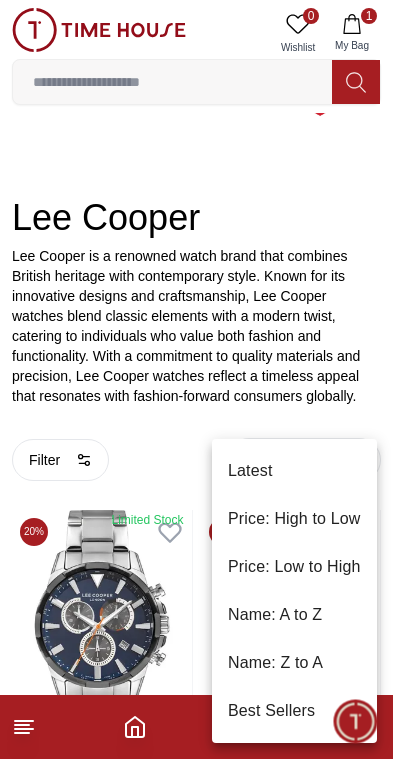 click on "Price: Low to High" at bounding box center (294, 567) 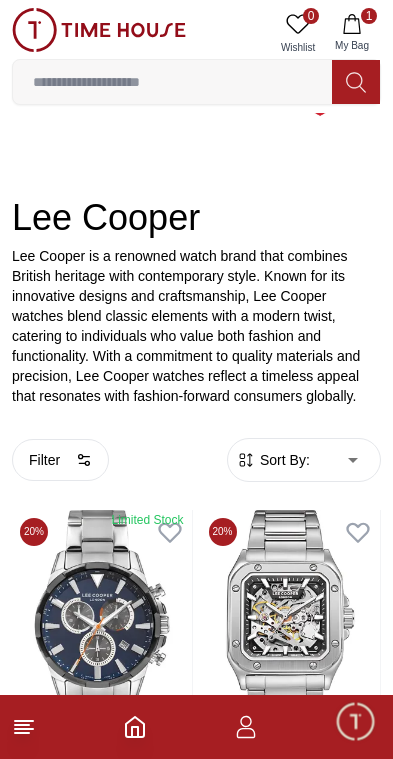 type on "*" 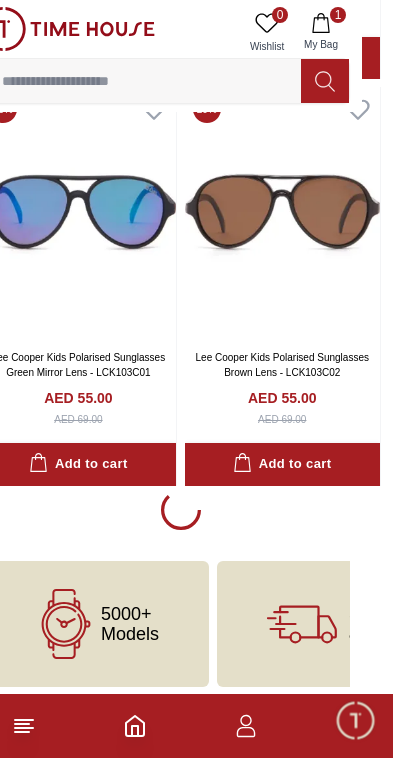 scroll, scrollTop: 4284, scrollLeft: 31, axis: both 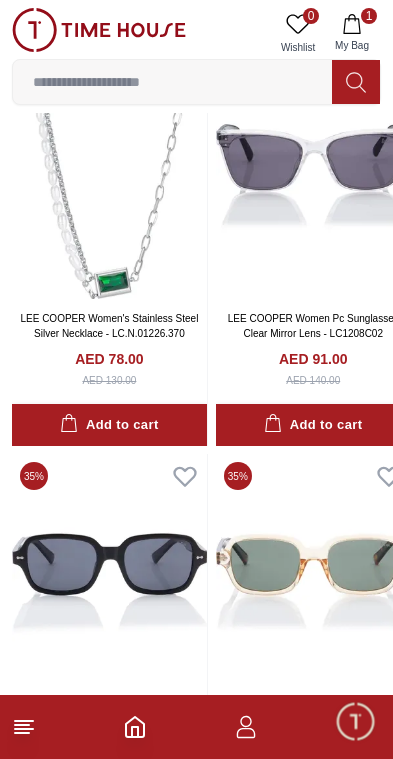 click 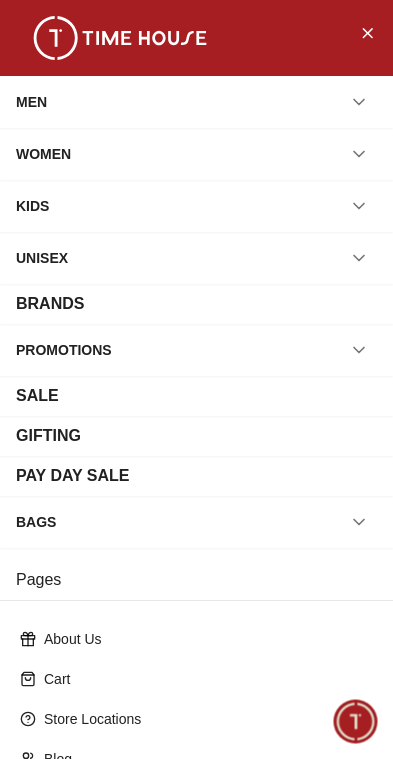 click on "BRANDS" at bounding box center (50, 304) 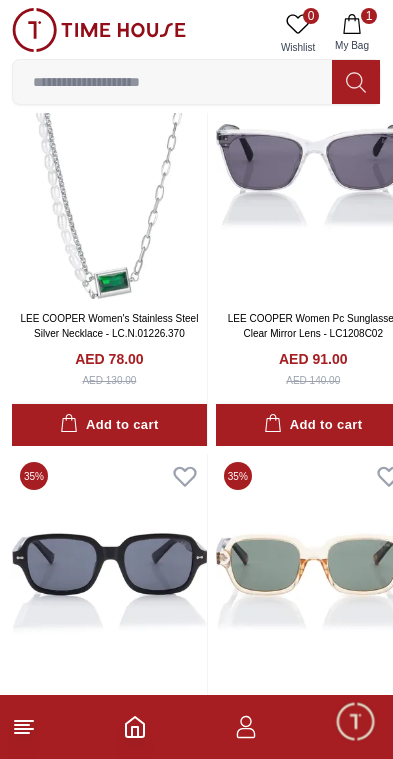 scroll, scrollTop: 0, scrollLeft: 0, axis: both 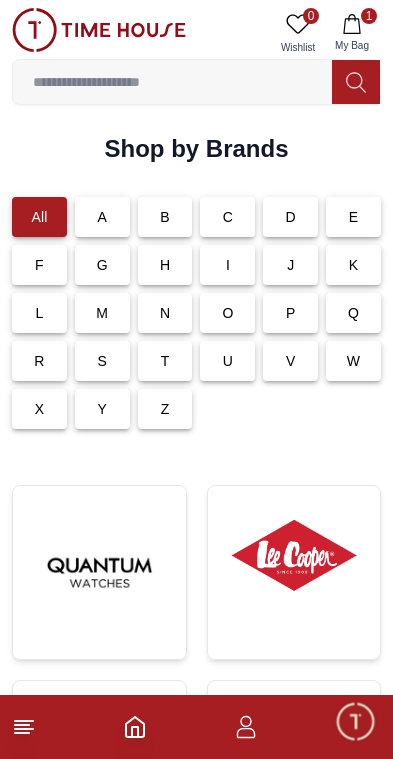 click at bounding box center [294, 555] 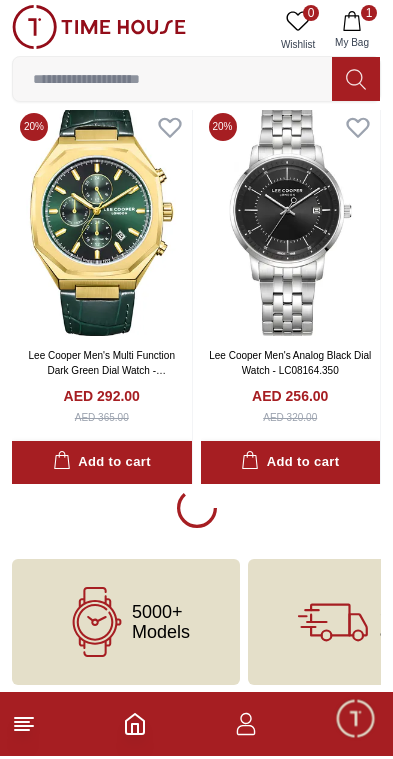 scroll, scrollTop: 4087, scrollLeft: 0, axis: vertical 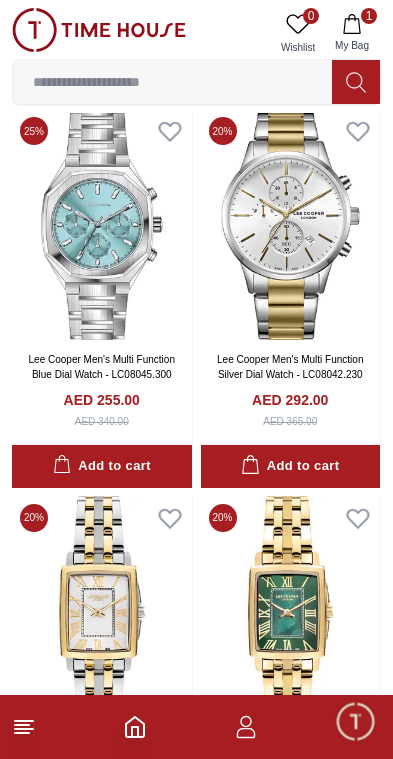 click at bounding box center [102, 224] 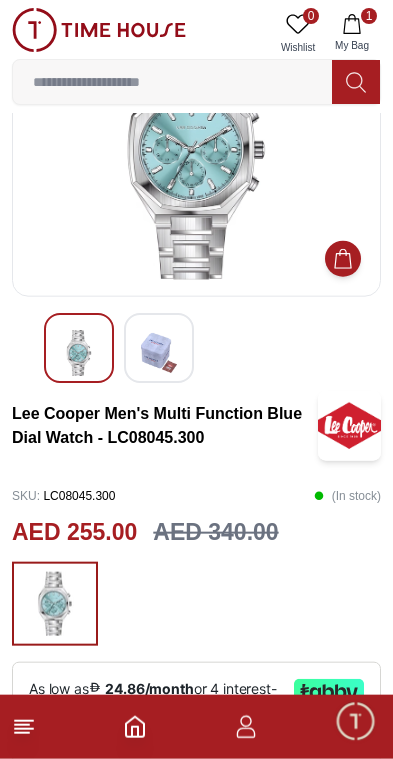 scroll, scrollTop: 0, scrollLeft: 0, axis: both 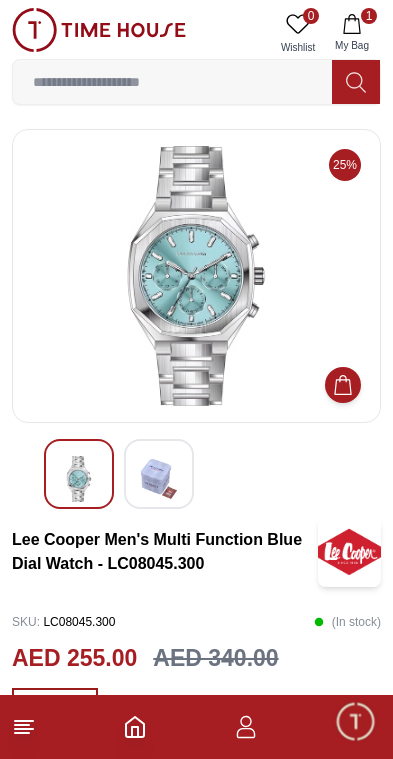 click 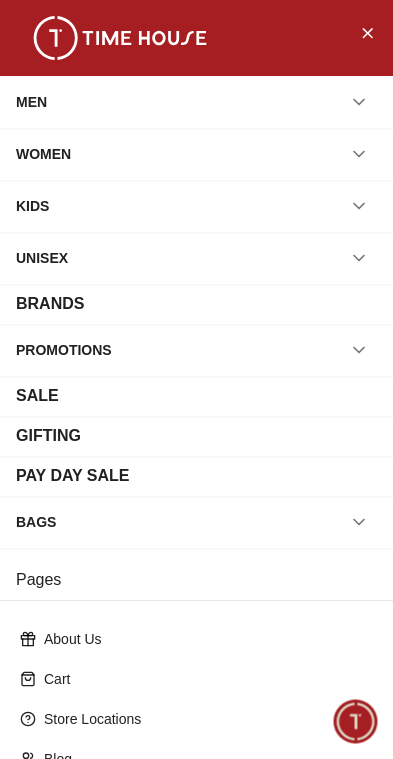 click on "BRANDS" at bounding box center (50, 304) 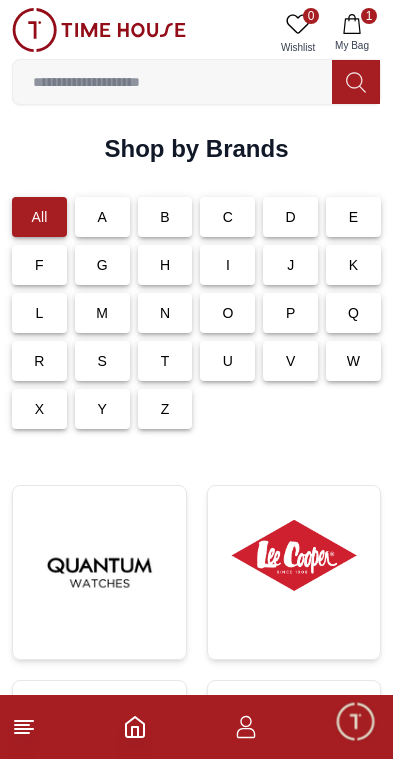 click at bounding box center [294, 555] 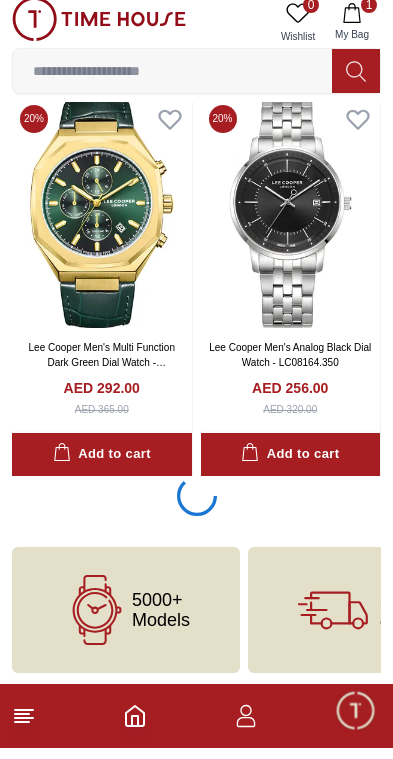 scroll, scrollTop: 4087, scrollLeft: 0, axis: vertical 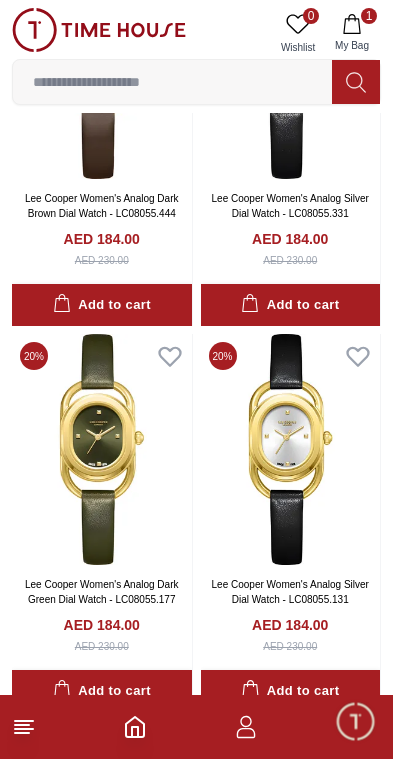 click 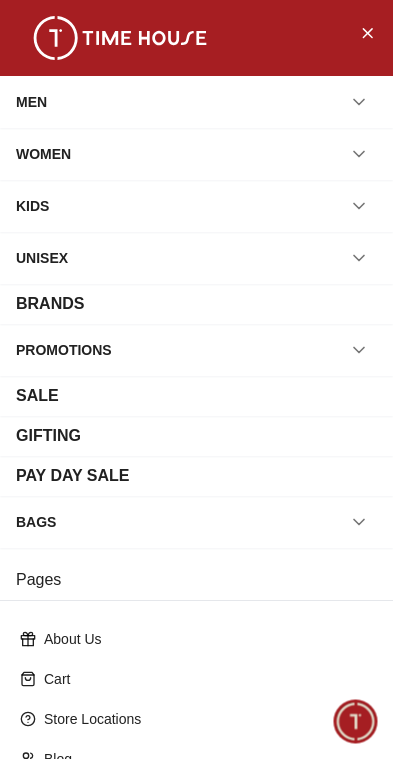 scroll, scrollTop: 0, scrollLeft: 0, axis: both 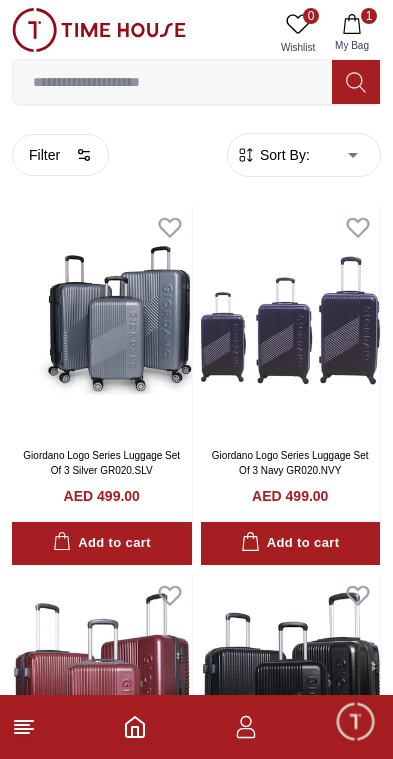 click on "100% Genuine products with International Warranty Shop From UAE | العربية |     Currency    | 0 Wishlist 1 My Bag Help Our Stores My Account 0 Wishlist 1 My Bag Home    Filter By Clear Brands Quantum Lee Cooper Slazenger Kenneth Scott Astro Ecstacy Tornado CASIO CITIZEN GUESS ORIENT Michael Kors Police Ducati CERRUTI 1881 G-Shock Lee Cooper Accessories Tsar Bomba Irus Idee Vogue Polaroid Ciga Design Giordano Color Black Green Blue Red Dark Blue Silver Silver / Black Orange Rose Gold Grey White Mop White White / Rose Gold Silver / Silver Dark Blue / Silver Silver / Gold Silver / Rose Gold Black / Black Black / Silver Black / Rose Gold Gold Yellow Dark Green Brown White / Silver Light Blue Black /Rose Gold Black /Grey Black /Red Black /Black Black / Rose Gold / Black Rose Gold / Black Rose Gold / Black / Black White Mop / Silver Blue / Rose Gold Pink Green /Silver Purple Silver Silver Silver / Blue Black  / Rose Gold Green / Green Blue / Black Blue / Blue Titanum Navy Blue Military Green MOP" at bounding box center (196, 5923) 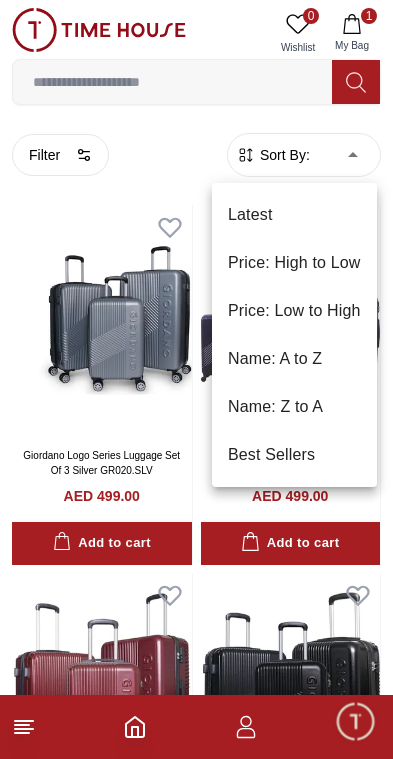 click on "Price: Low to High" at bounding box center [294, 311] 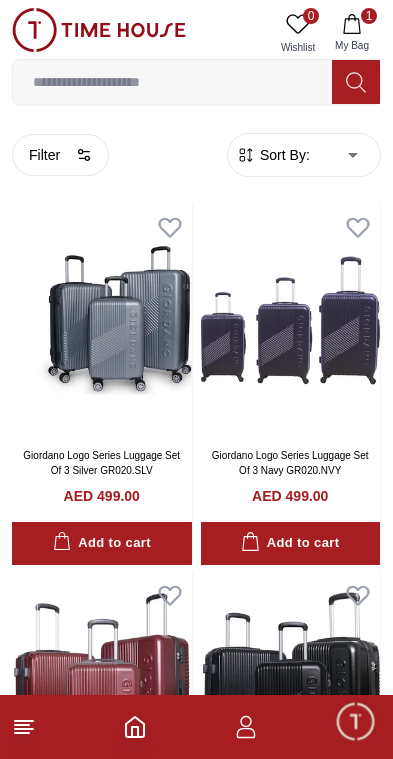 type on "*" 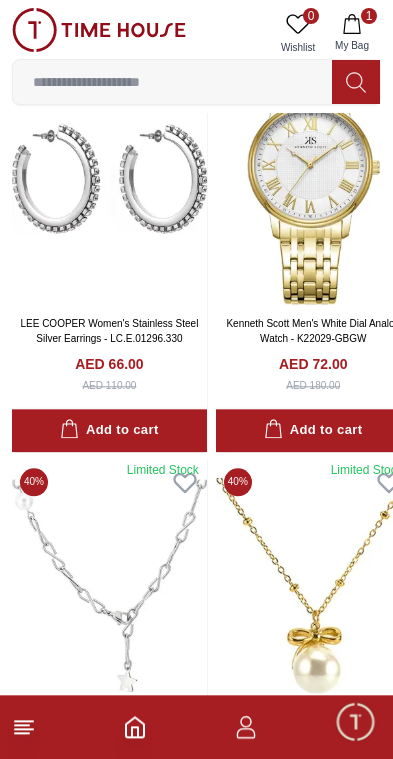 scroll, scrollTop: 13561, scrollLeft: 0, axis: vertical 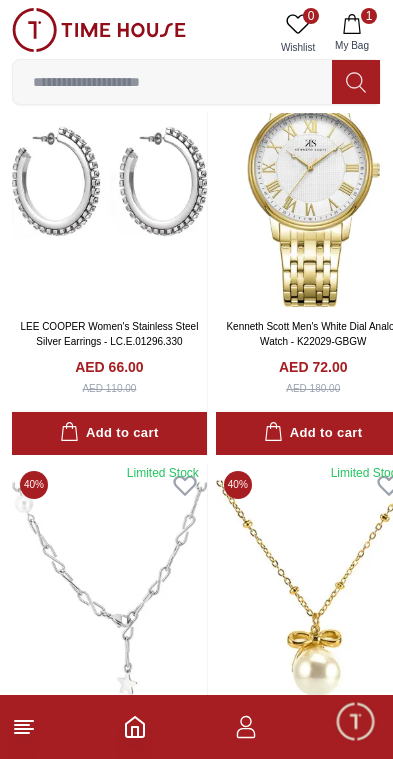 click 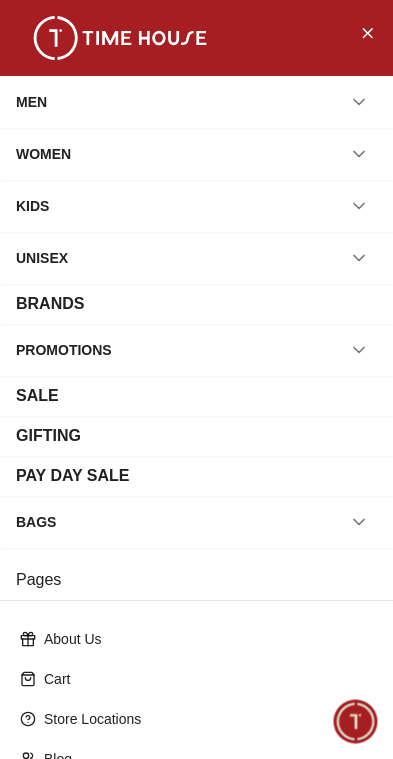 click on "MEN" at bounding box center (31, 102) 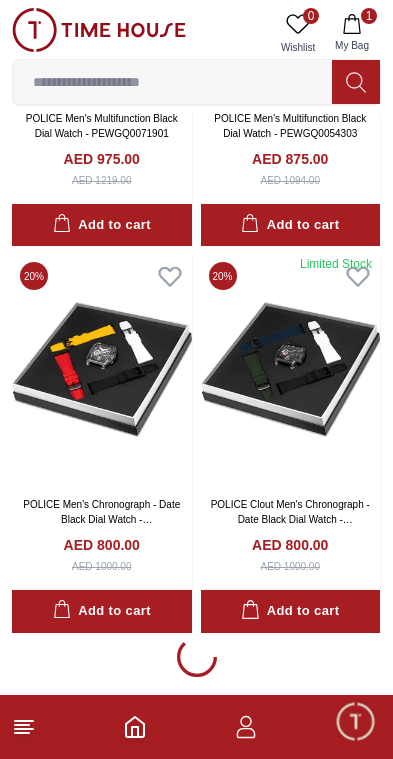 scroll, scrollTop: 3433, scrollLeft: 0, axis: vertical 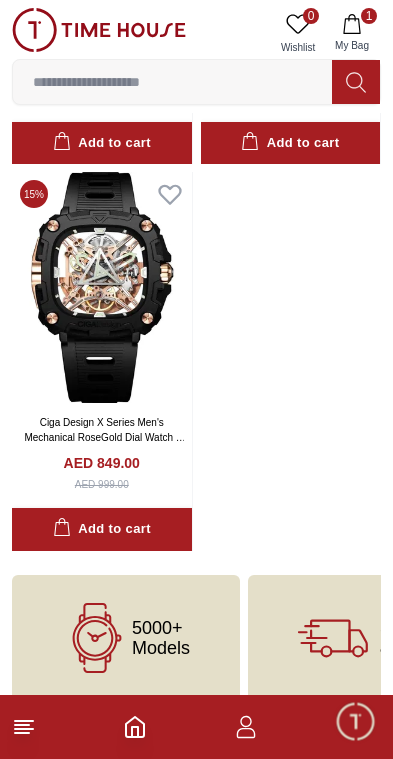 click 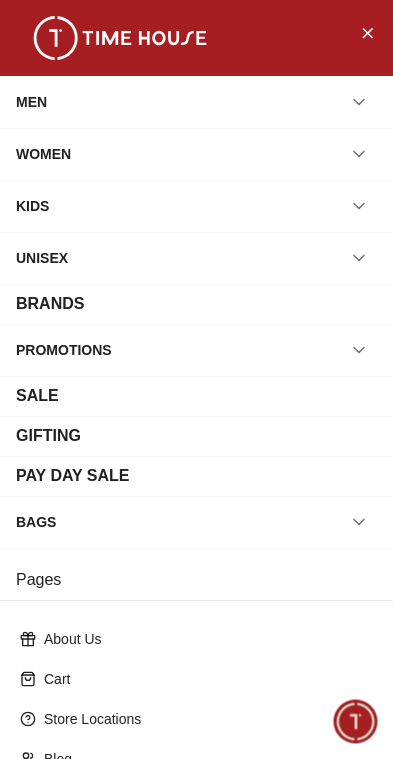 click on "BRANDS" at bounding box center [196, 304] 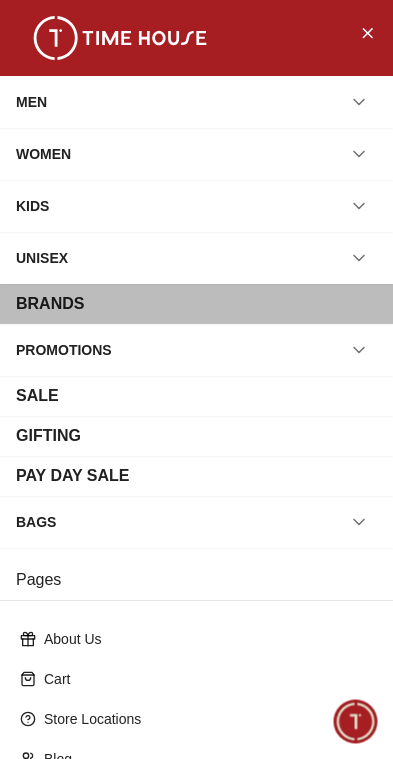 click on "BRANDS" at bounding box center [196, 304] 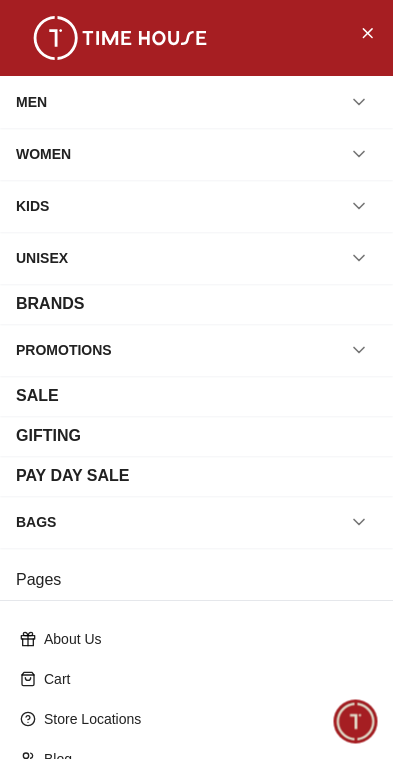 click on "BRANDS" at bounding box center (196, 304) 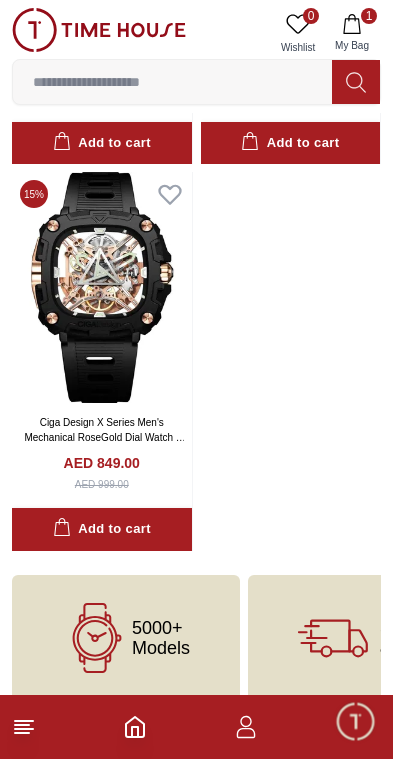 click 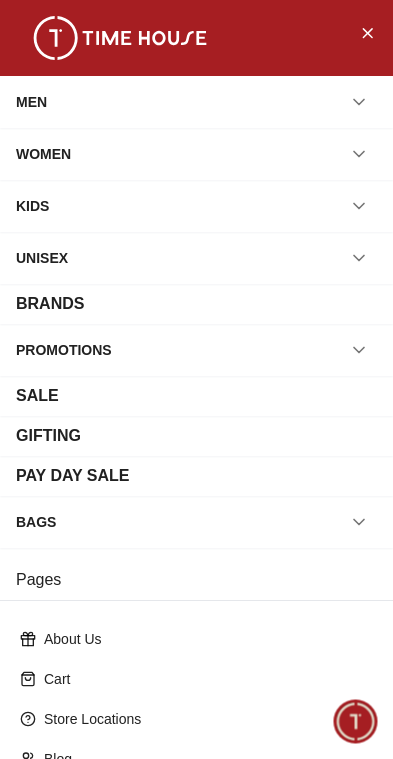 click on "BRANDS" at bounding box center (196, 304) 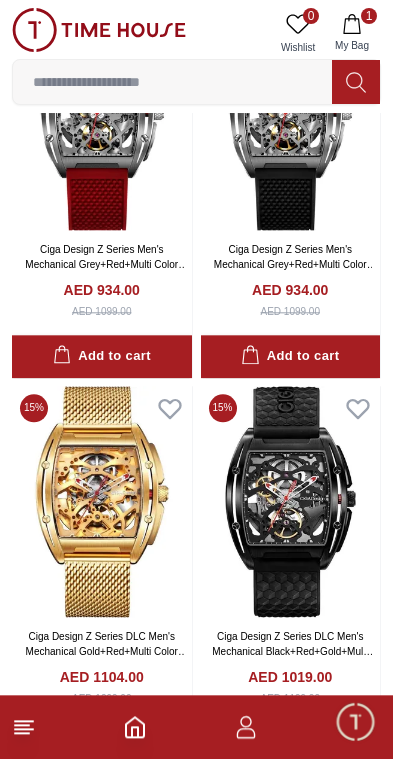 scroll, scrollTop: 10240, scrollLeft: 0, axis: vertical 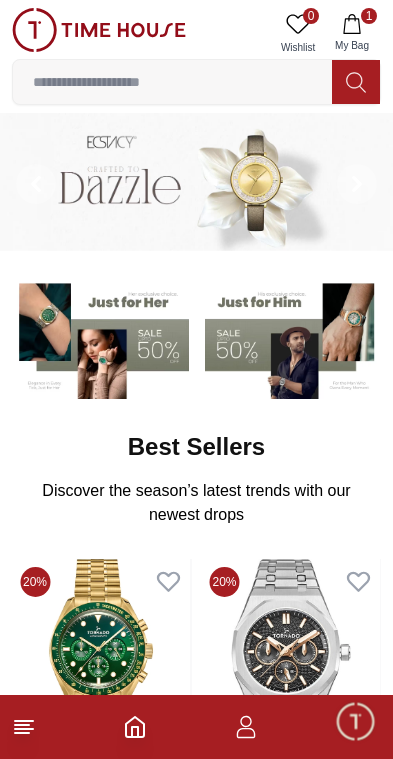 click at bounding box center [100, 337] 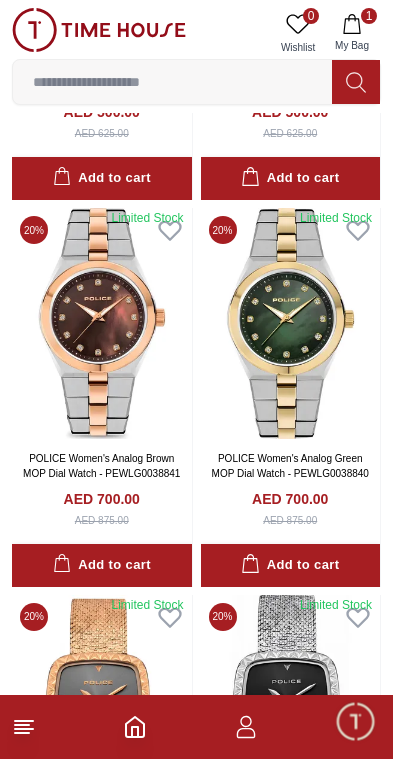 scroll, scrollTop: 2375, scrollLeft: 0, axis: vertical 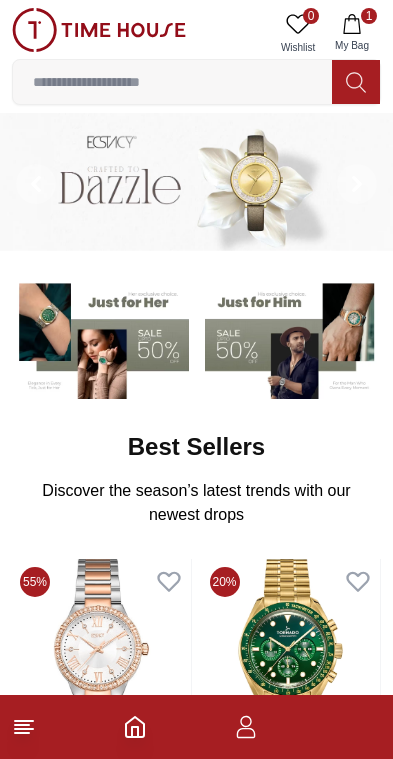 click at bounding box center [293, 337] 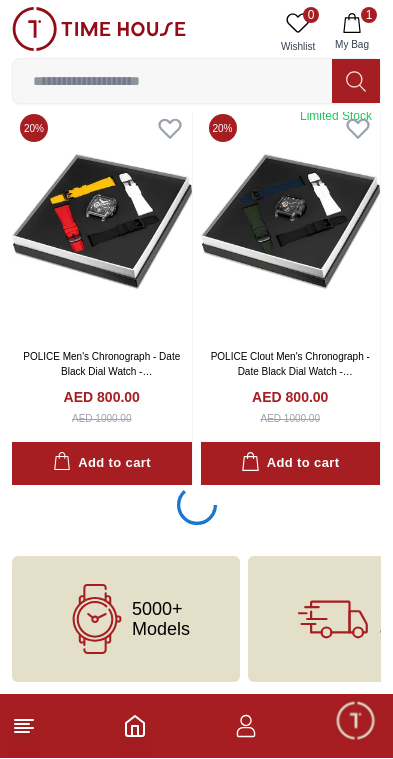 scroll, scrollTop: 3574, scrollLeft: 0, axis: vertical 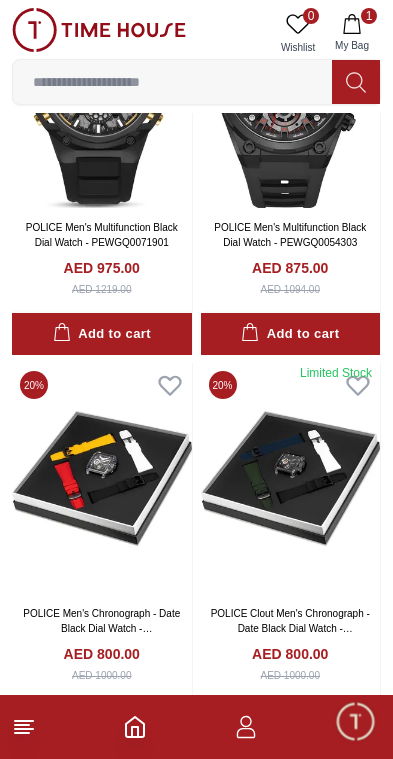 click 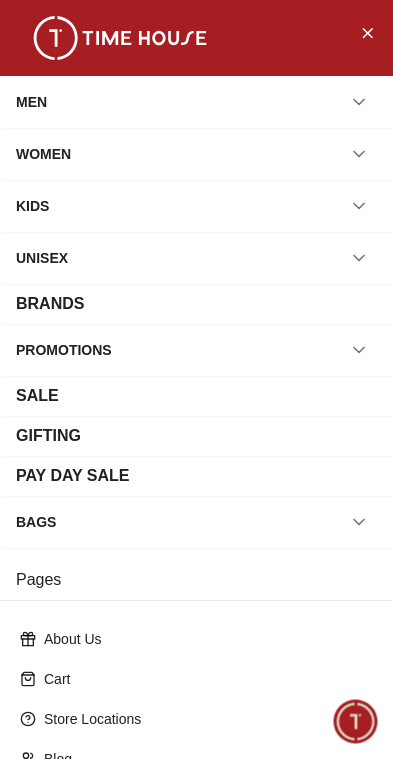 click on "BRANDS" at bounding box center (196, 304) 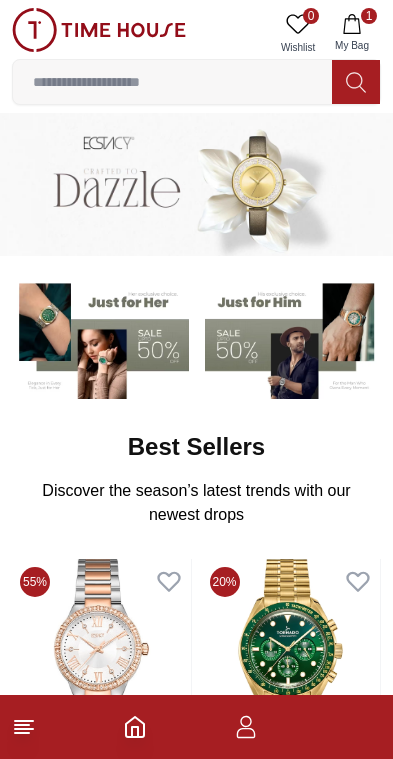 scroll, scrollTop: 0, scrollLeft: 0, axis: both 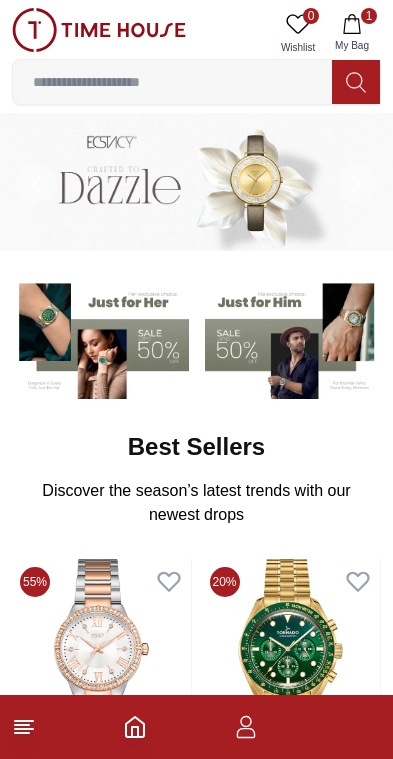 click 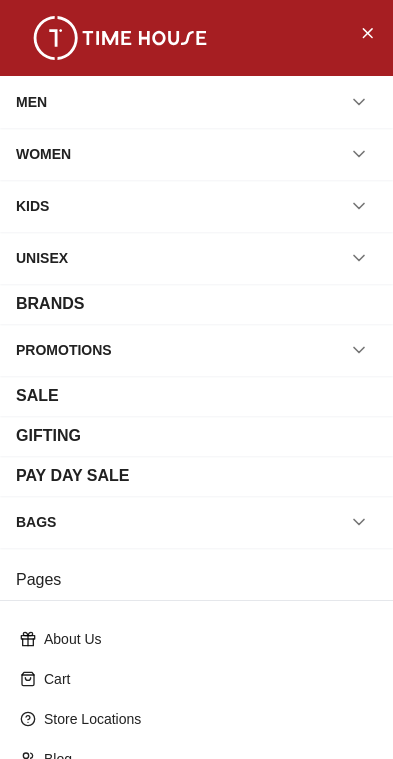 click on "BRANDS" at bounding box center (196, 304) 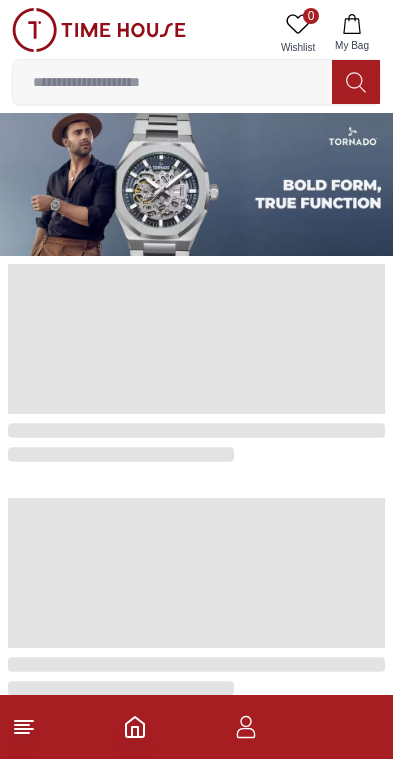 scroll, scrollTop: 0, scrollLeft: 0, axis: both 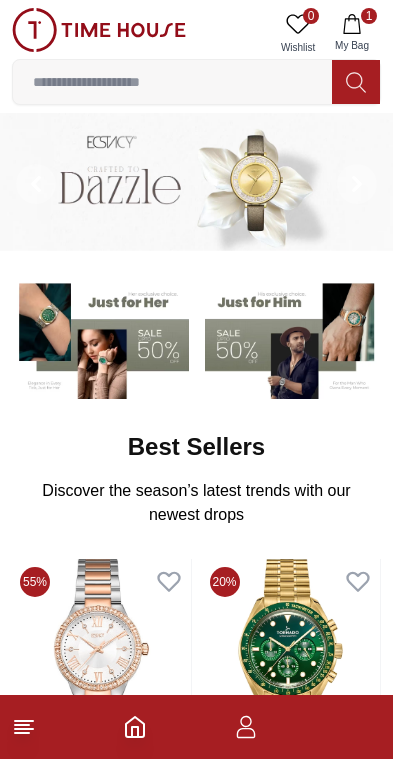 click 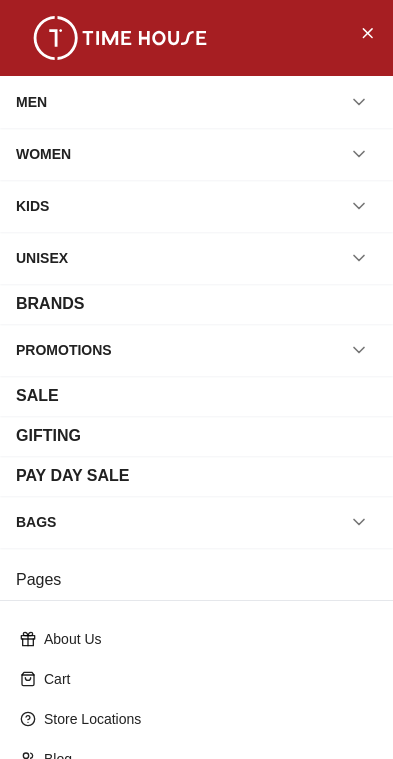 click on "BRANDS" at bounding box center [196, 304] 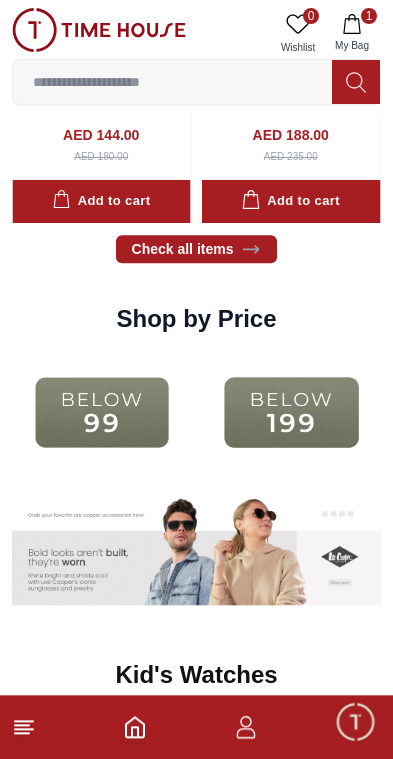 scroll, scrollTop: 2208, scrollLeft: 0, axis: vertical 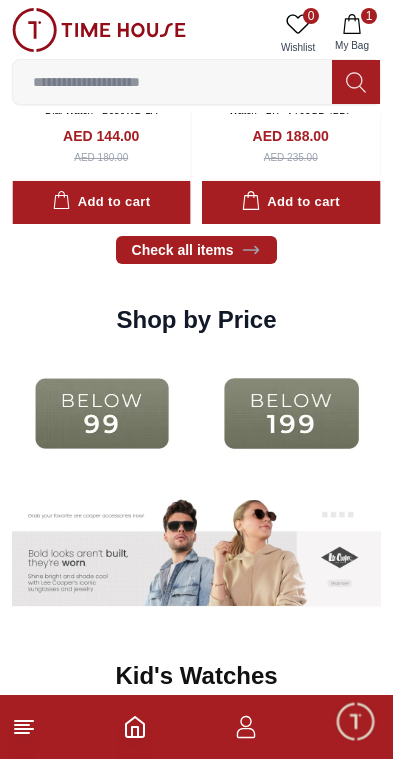 click on "1" at bounding box center (196, 727) 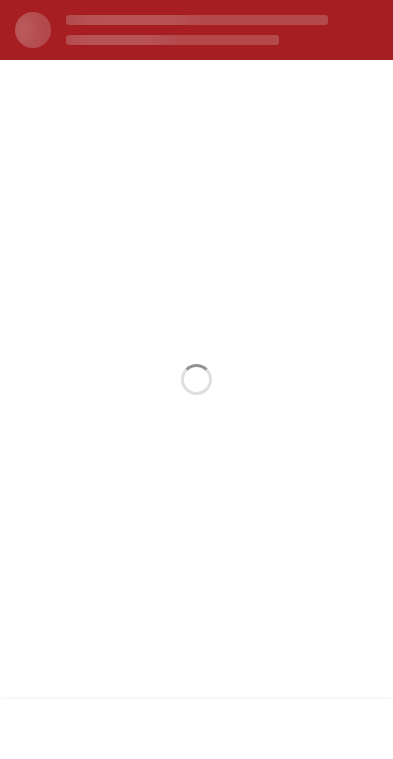 scroll, scrollTop: 0, scrollLeft: 0, axis: both 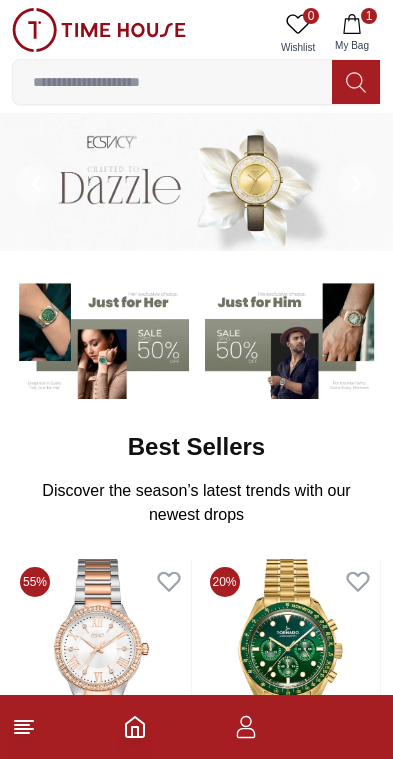 click on "1 My Bag" at bounding box center [352, 33] 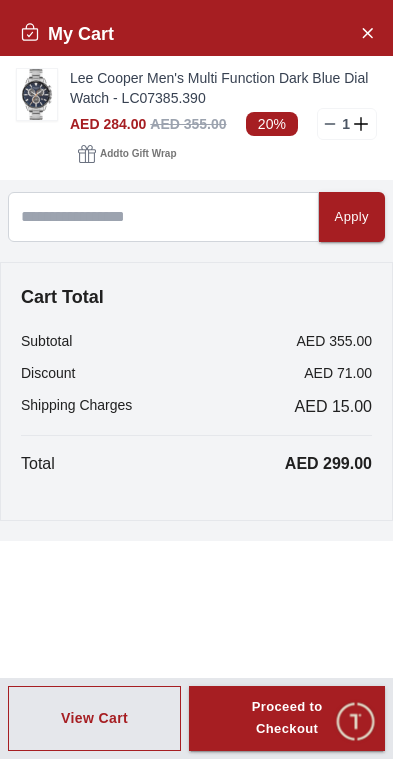 scroll, scrollTop: 0, scrollLeft: 0, axis: both 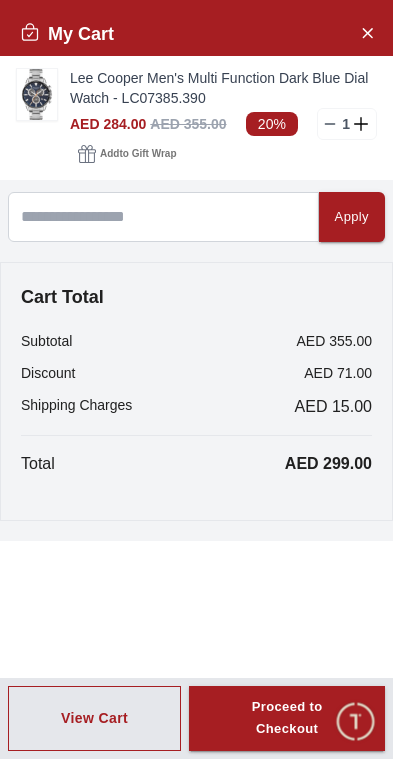 click on "Lee Cooper Men's Multi Function Dark Blue Dial Watch - LC07385.390" at bounding box center (223, 88) 